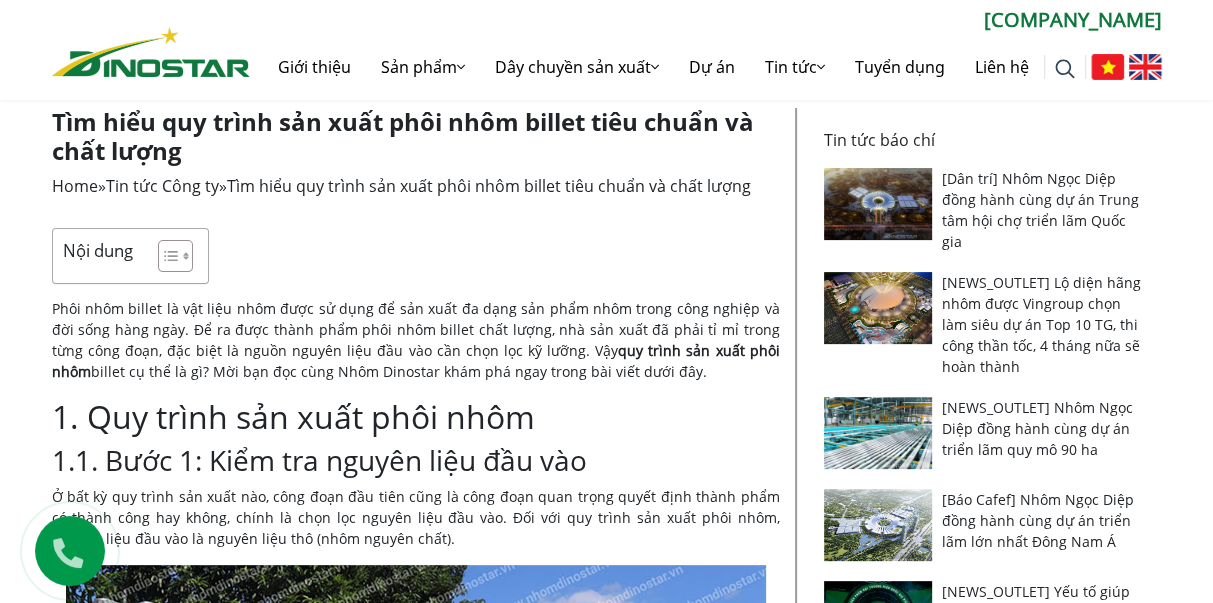 scroll, scrollTop: 0, scrollLeft: 0, axis: both 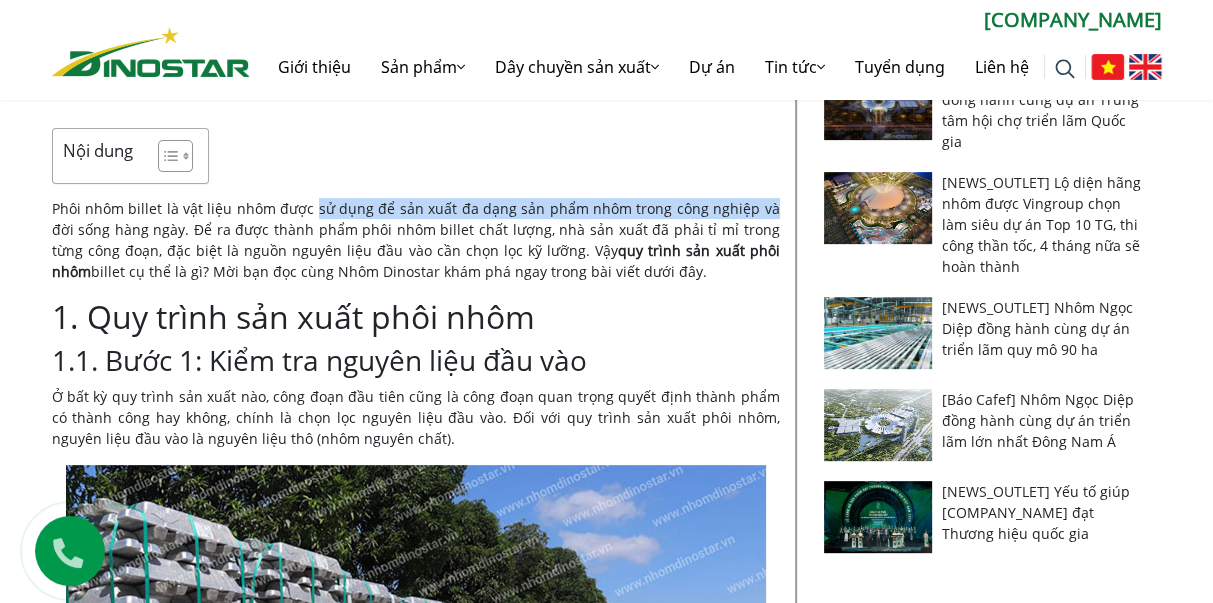 drag, startPoint x: 309, startPoint y: 202, endPoint x: 753, endPoint y: 212, distance: 444.1126 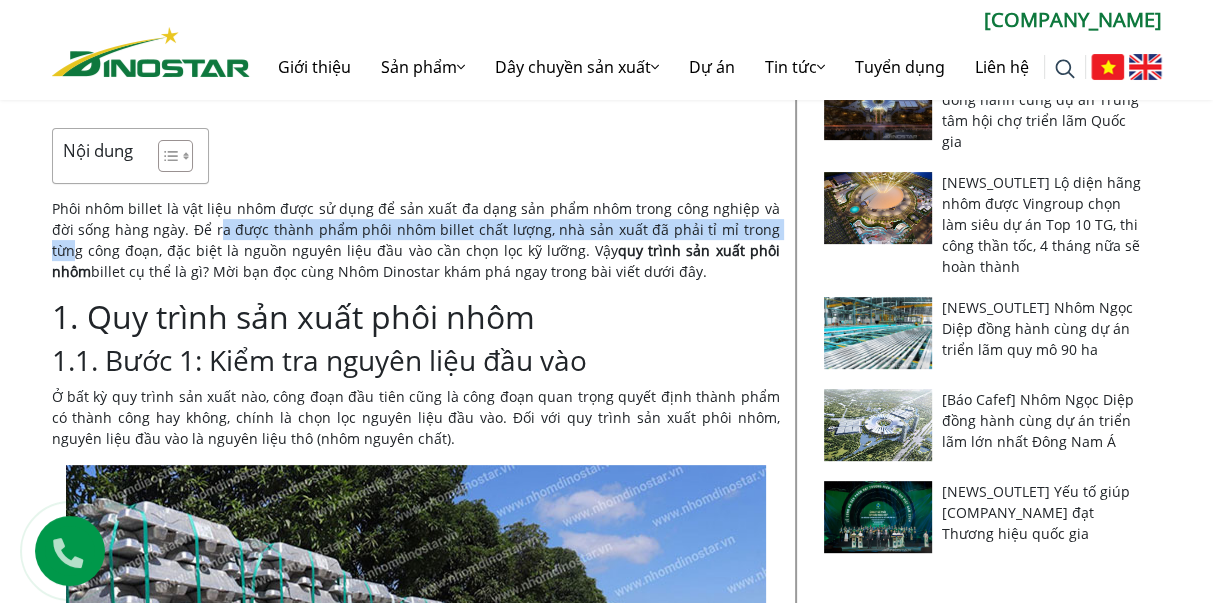 drag, startPoint x: 195, startPoint y: 232, endPoint x: 617, endPoint y: 262, distance: 423.065 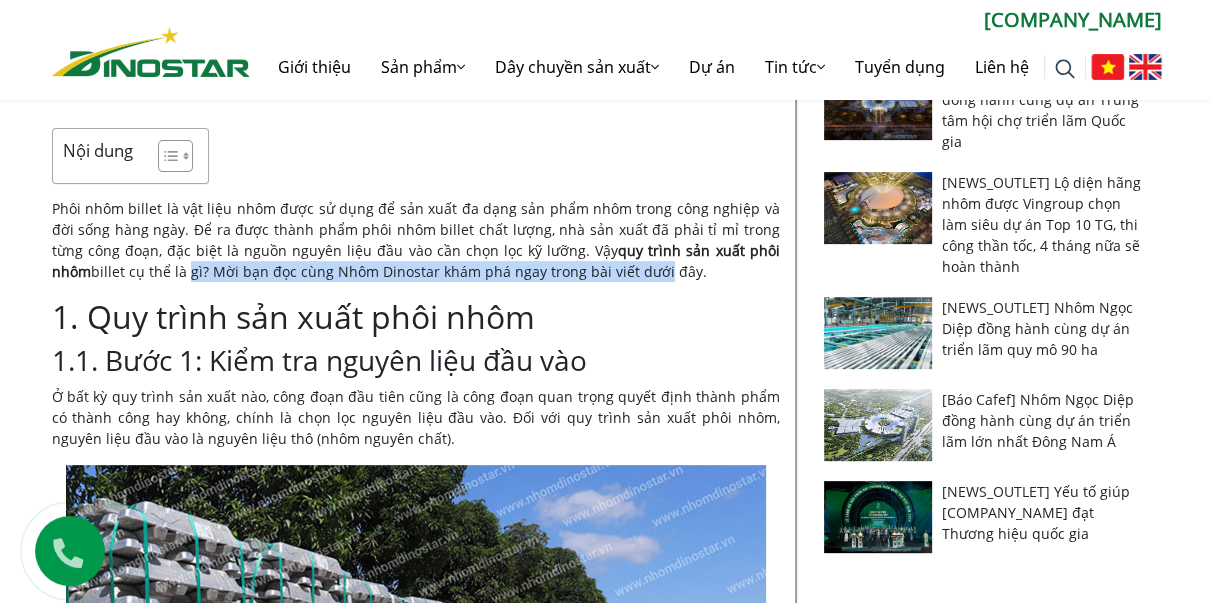 drag, startPoint x: 146, startPoint y: 259, endPoint x: 605, endPoint y: 279, distance: 459.43552 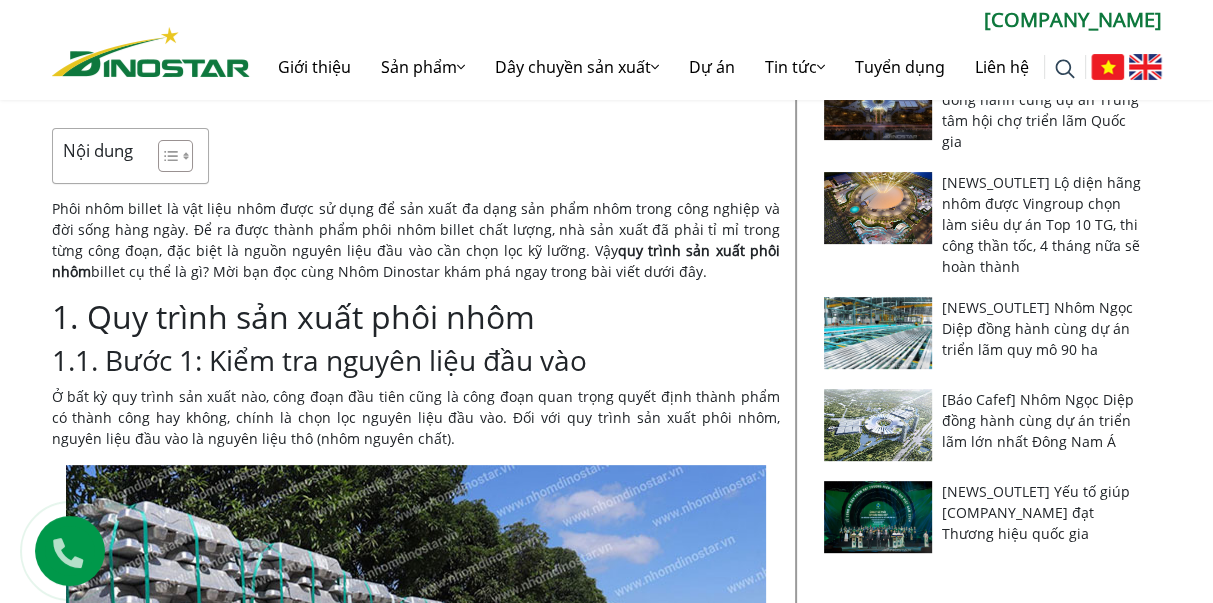 click on "1. Quy trình sản xuất phôi nhôm" at bounding box center (416, 317) 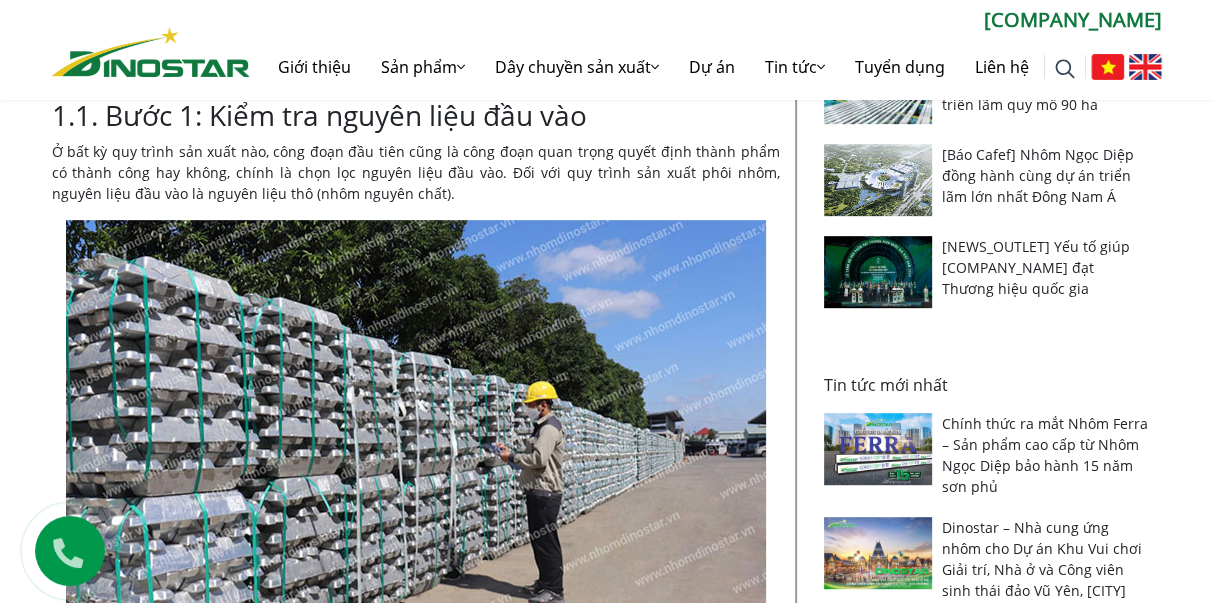 scroll, scrollTop: 700, scrollLeft: 0, axis: vertical 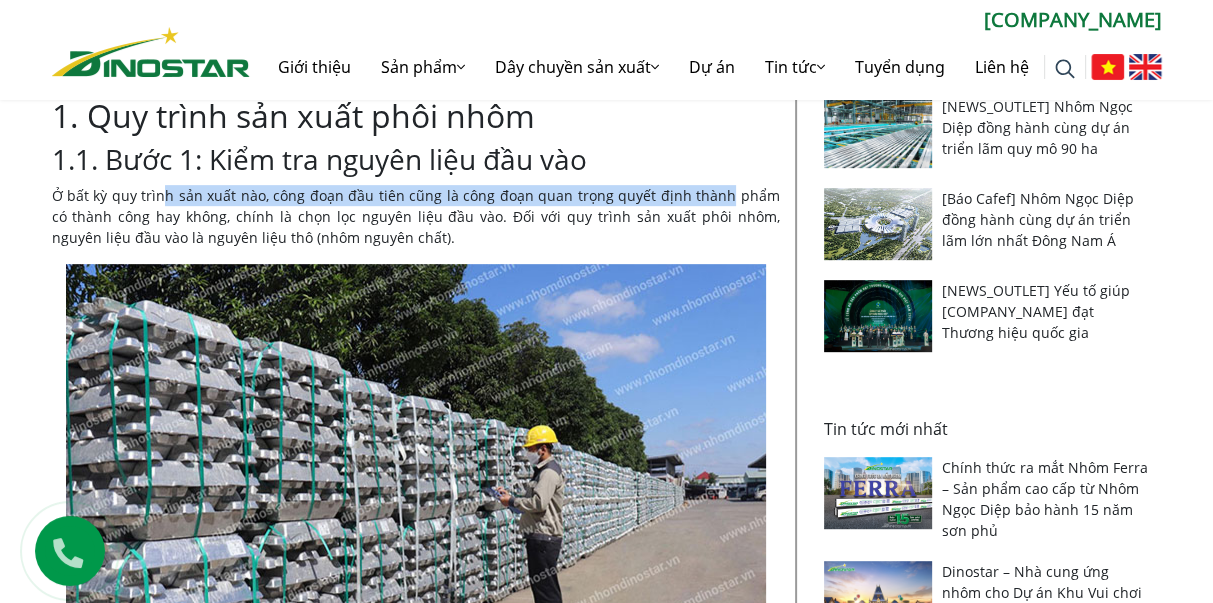 drag, startPoint x: 181, startPoint y: 197, endPoint x: 699, endPoint y: 213, distance: 518.2471 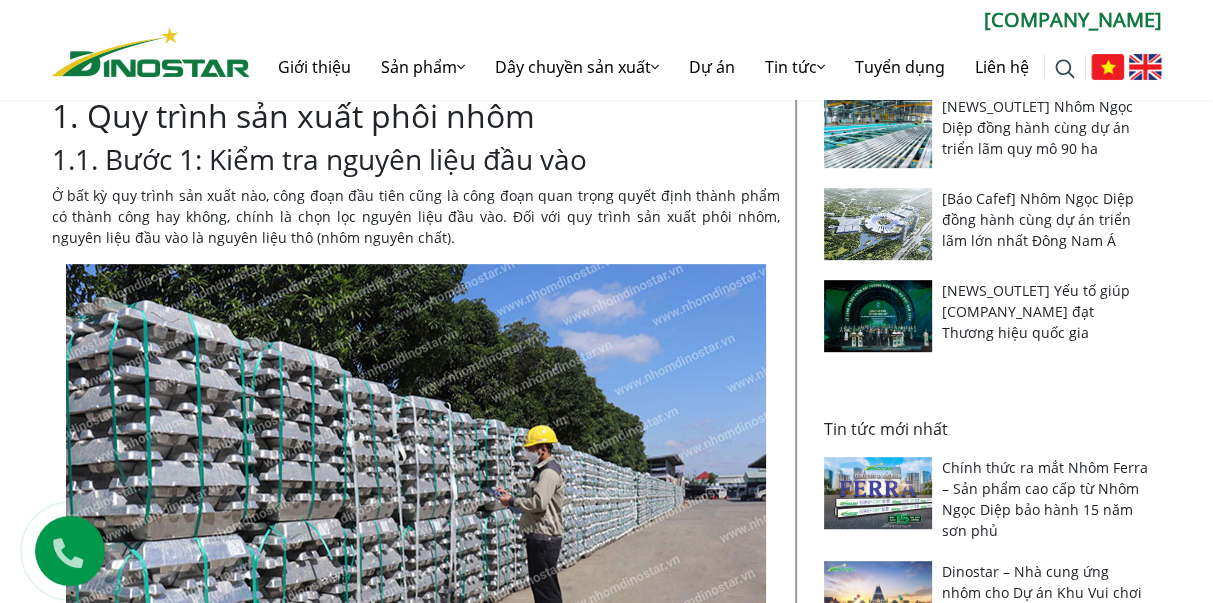 click on "Ở bất kỳ quy trình sản xuất nào, công đoạn đầu tiên cũng là công đoạn quan trọng quyết định thành phẩm có thành công hay không, chính là chọn lọc nguyên liệu đầu vào. Đối với quy trình sản xuất phôi nhôm, nguyên liệu đầu vào là nguyên liệu thô (nhôm nguyên chất)." at bounding box center (416, 216) 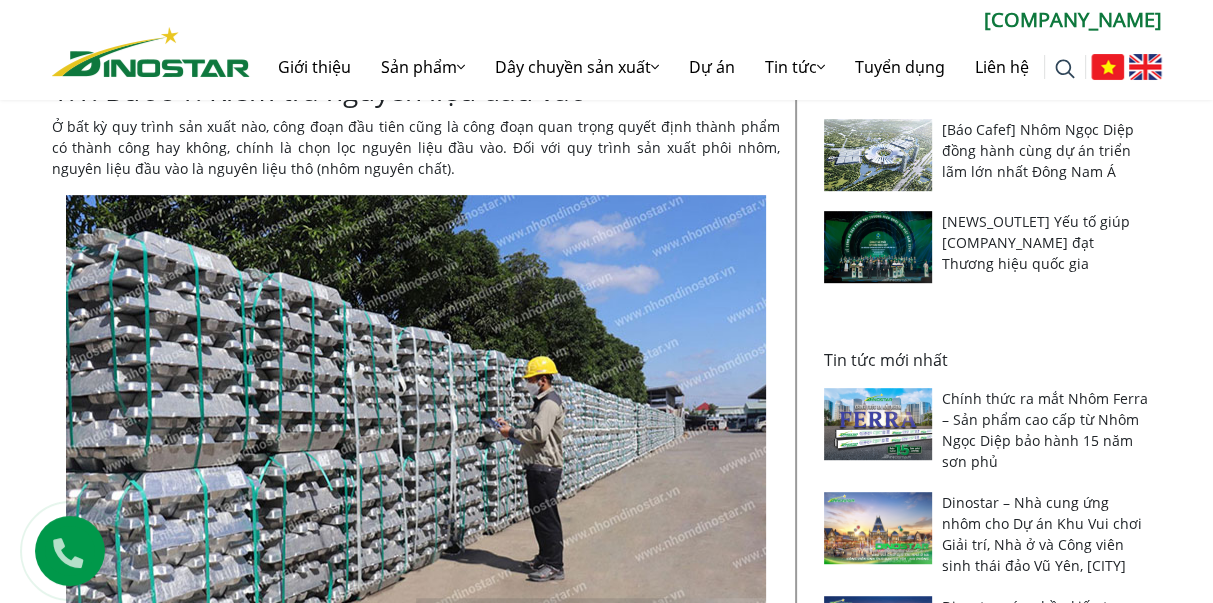 scroll, scrollTop: 799, scrollLeft: 0, axis: vertical 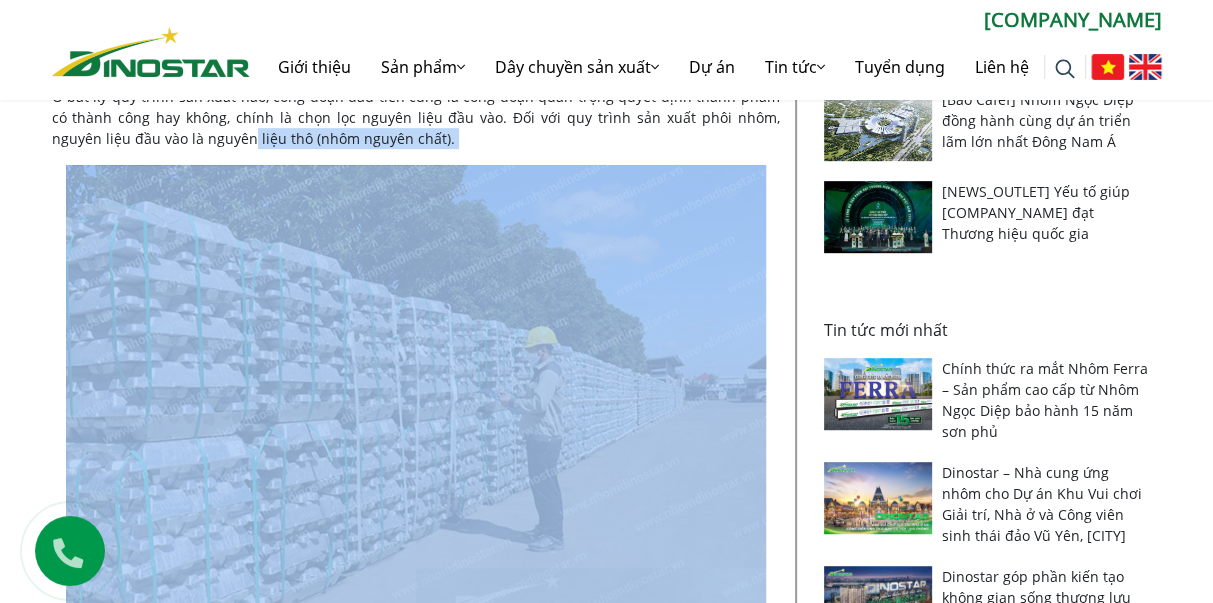 drag, startPoint x: 254, startPoint y: 141, endPoint x: 392, endPoint y: 146, distance: 138.09055 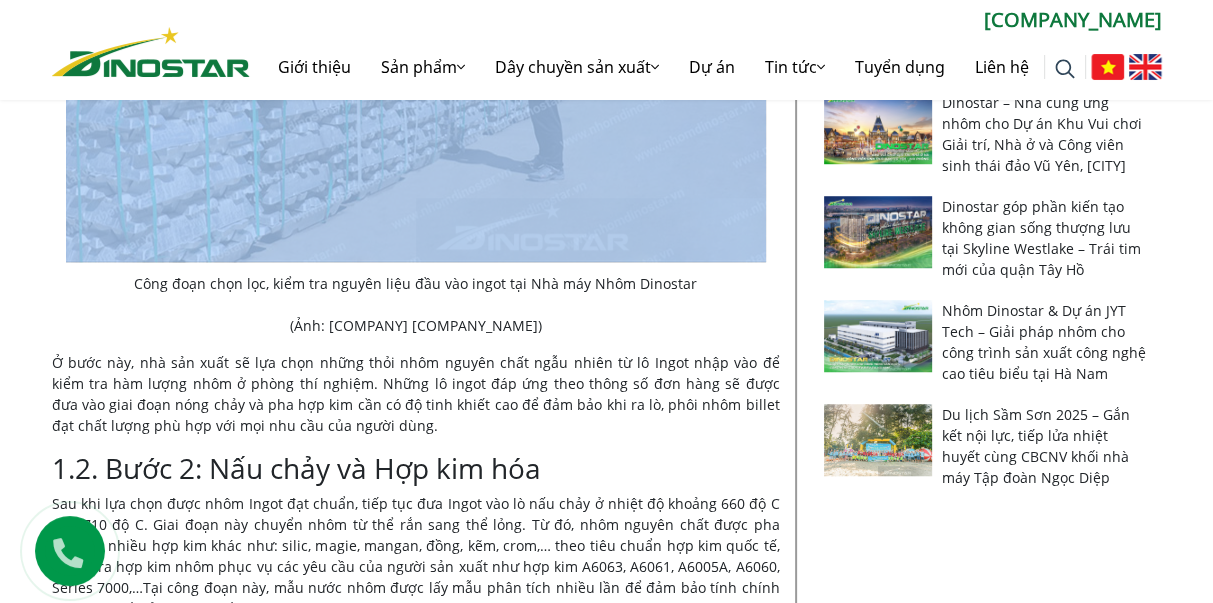 scroll, scrollTop: 1199, scrollLeft: 0, axis: vertical 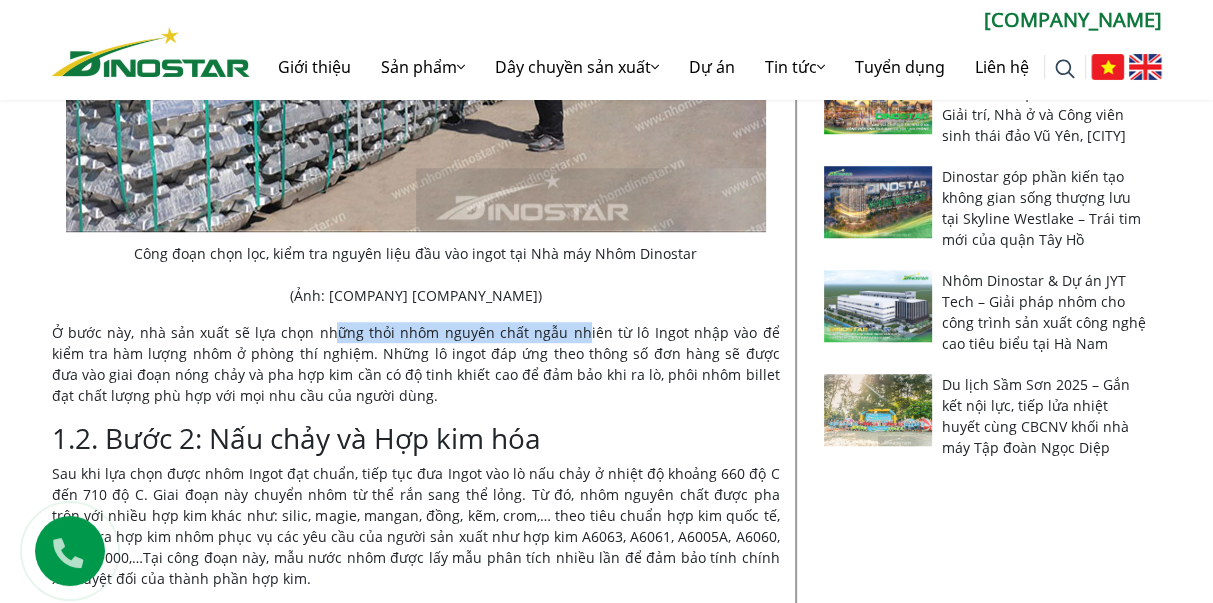 drag, startPoint x: 352, startPoint y: 332, endPoint x: 563, endPoint y: 335, distance: 211.02133 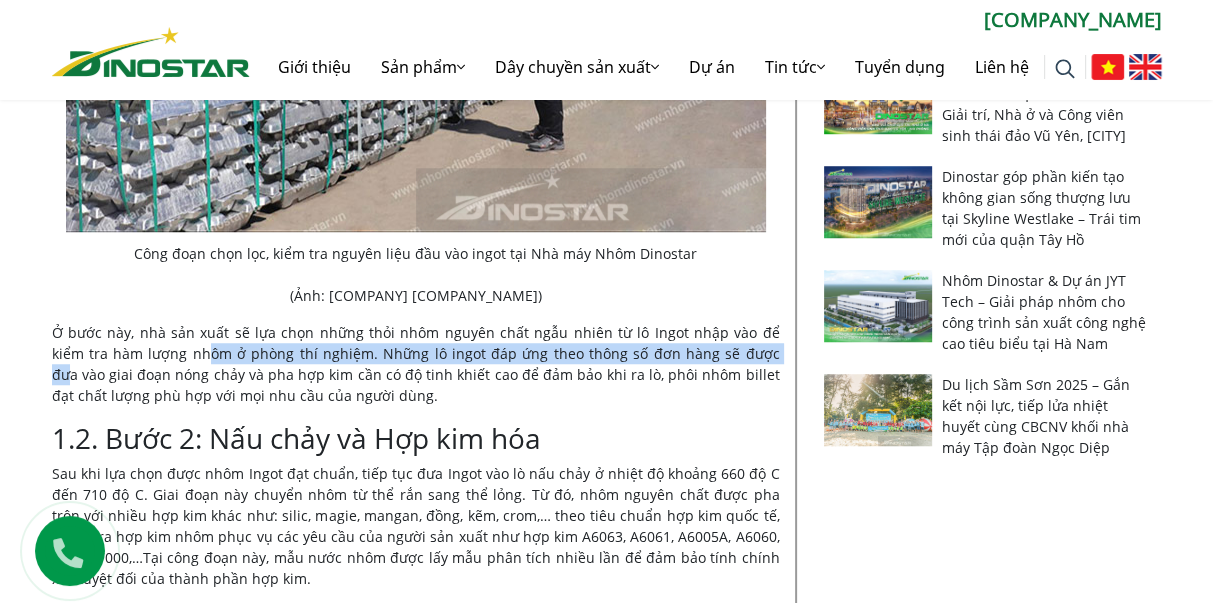 drag, startPoint x: 163, startPoint y: 344, endPoint x: 716, endPoint y: 346, distance: 553.0036 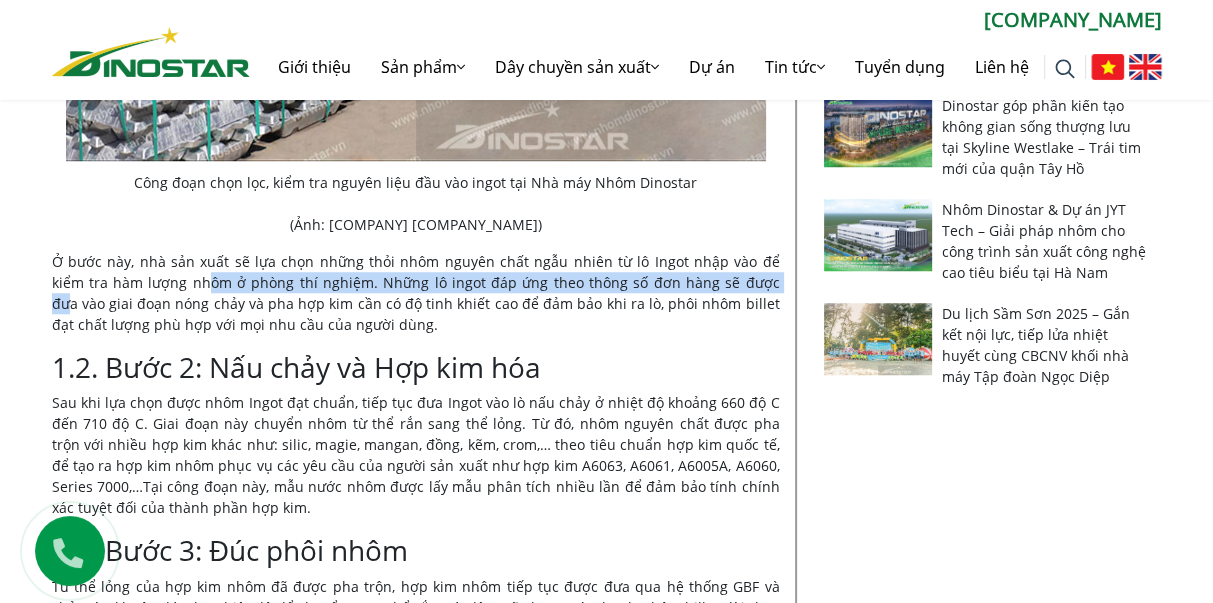 scroll, scrollTop: 1299, scrollLeft: 0, axis: vertical 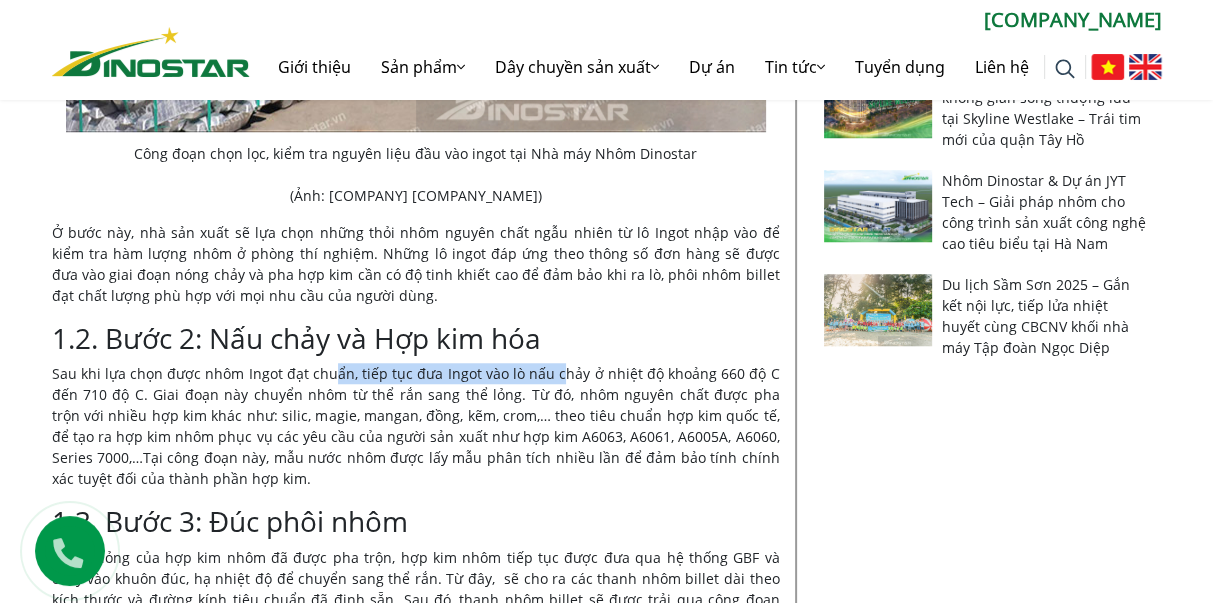 drag, startPoint x: 335, startPoint y: 376, endPoint x: 488, endPoint y: 398, distance: 154.57361 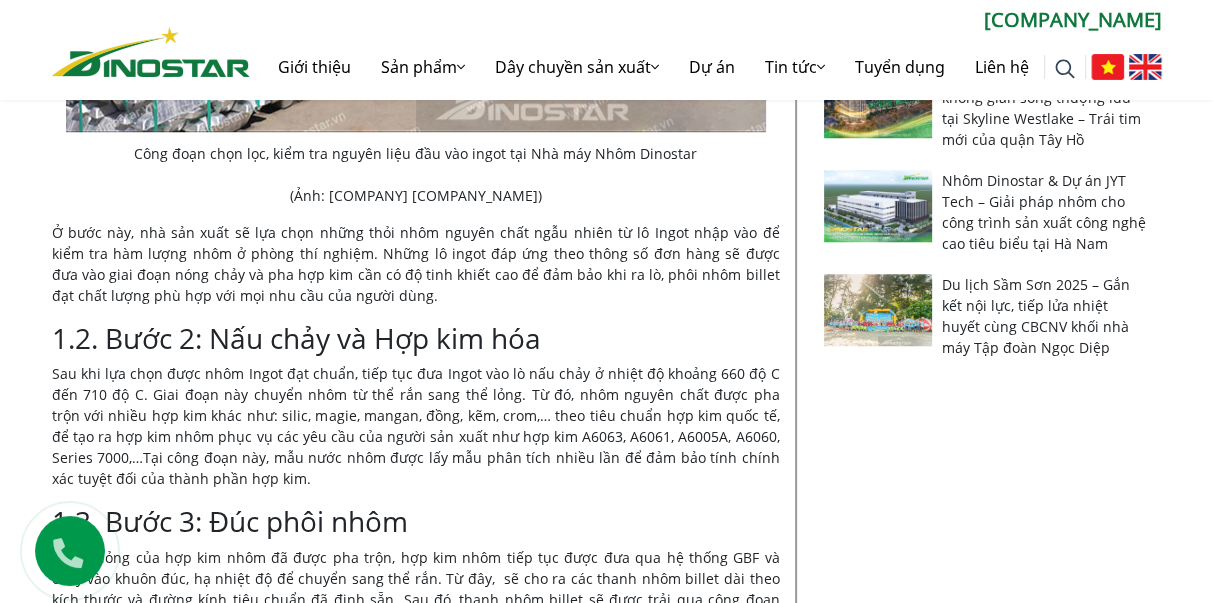 click on "Sau khi lựa chọn được nhôm Ingot đạt chuẩn, tiếp tục đưa Ingot vào lò nấu chảy ở nhiệt độ khoảng 660 độ C đến 710 độ C. Giai đoạn này chuyển nhôm từ thể rắn sang thể lỏng. Từ đó, nhôm nguyên chất được pha trộn với nhiều hợp kim khác như: silic, magie, mangan, đồng, kẽm, crom,… theo tiêu chuẩn hợp kim quốc tế, để tạo ra hợp kim nhôm phục vụ các yêu cầu của người sản xuất như hợp kim A6063, A6061, A6005A, A6060, Series 7000,…Tại công đoạn này, mẫu nước nhôm được lấy mẫu phân tích nhiều lần để đảm bảo tính chính xác tuyệt đối của thành phần hợp kim." at bounding box center [416, 426] 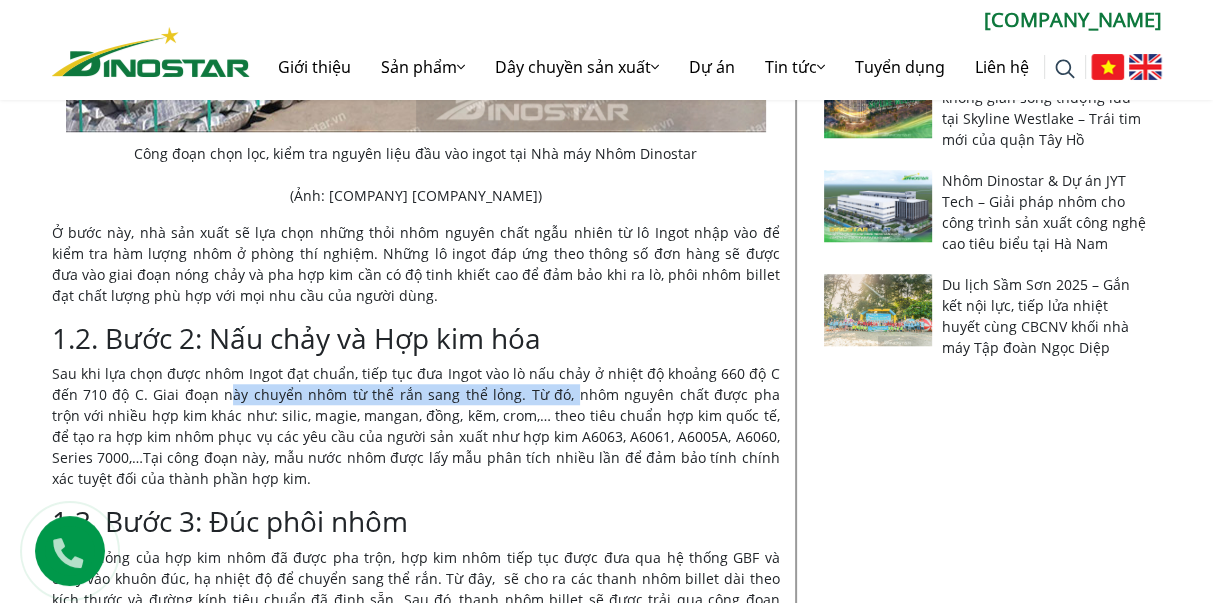 drag, startPoint x: 230, startPoint y: 396, endPoint x: 554, endPoint y: 389, distance: 324.07562 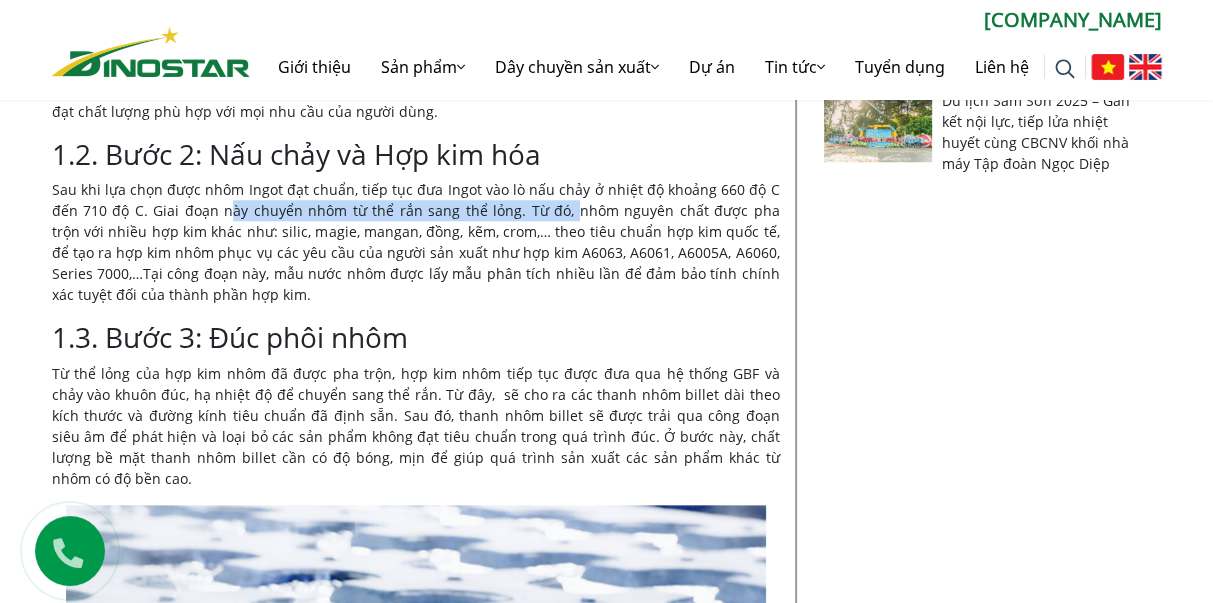 scroll, scrollTop: 1500, scrollLeft: 0, axis: vertical 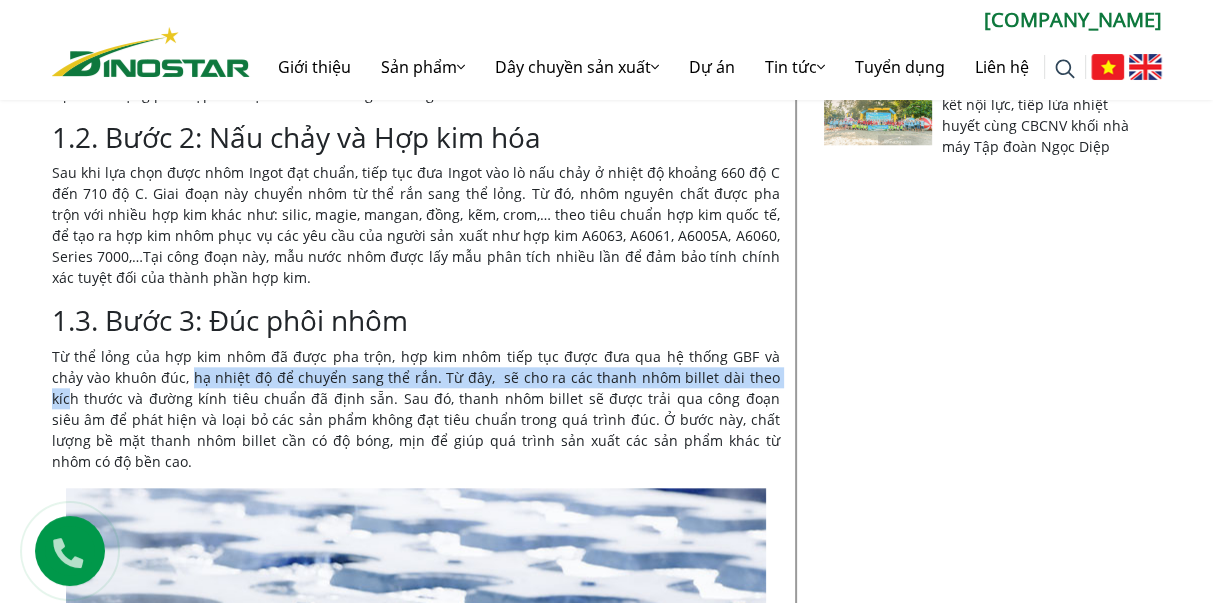 drag, startPoint x: 195, startPoint y: 378, endPoint x: 727, endPoint y: 379, distance: 532.0009 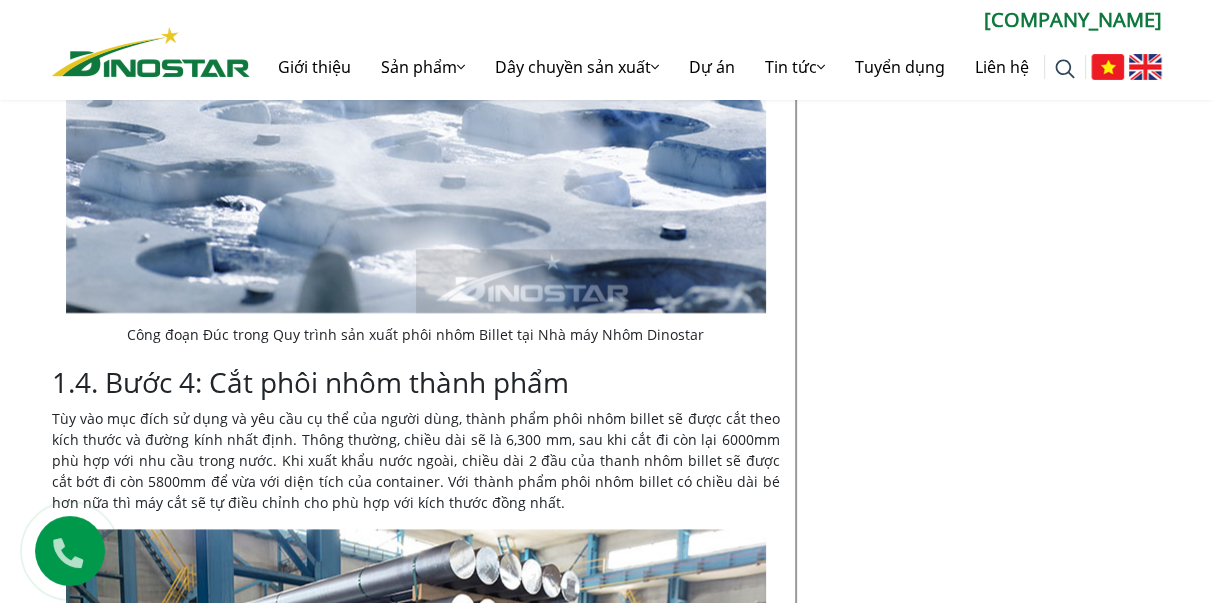 scroll, scrollTop: 2099, scrollLeft: 0, axis: vertical 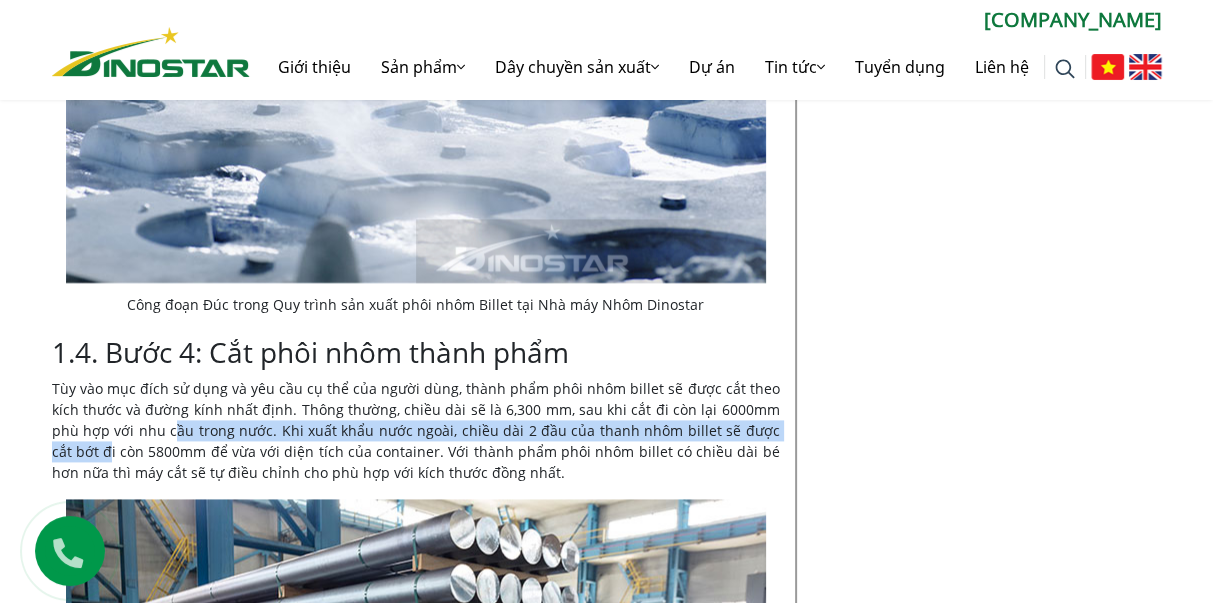 drag, startPoint x: 143, startPoint y: 406, endPoint x: 776, endPoint y: 414, distance: 633.05054 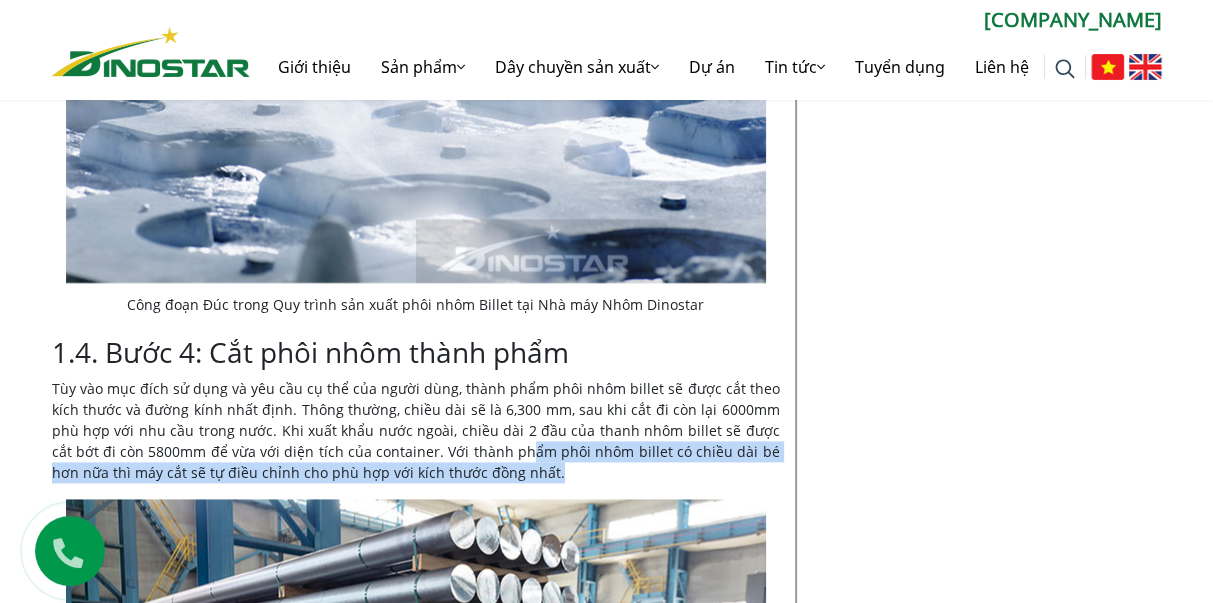 drag, startPoint x: 490, startPoint y: 432, endPoint x: 691, endPoint y: 442, distance: 201.2486 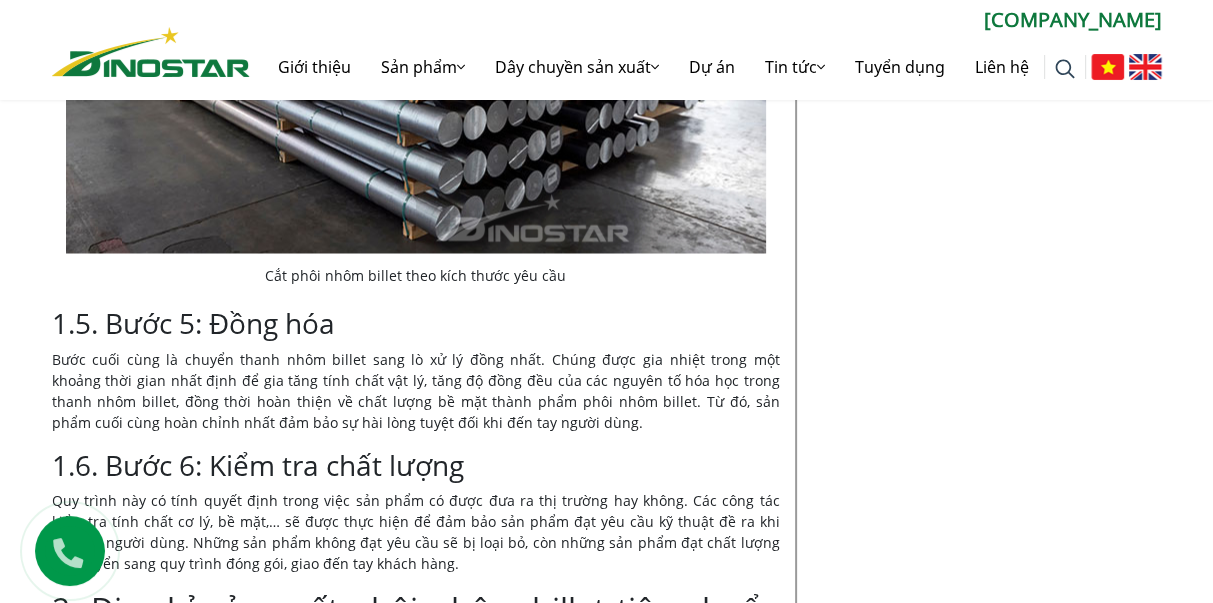 scroll, scrollTop: 3000, scrollLeft: 0, axis: vertical 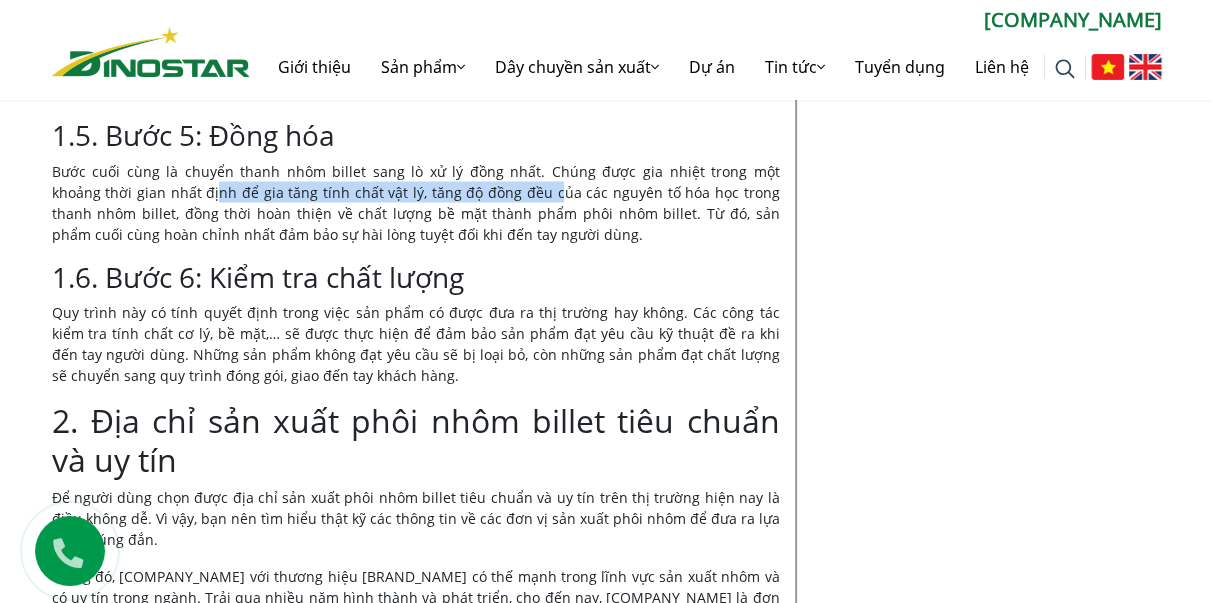 drag, startPoint x: 222, startPoint y: 160, endPoint x: 486, endPoint y: 168, distance: 264.1212 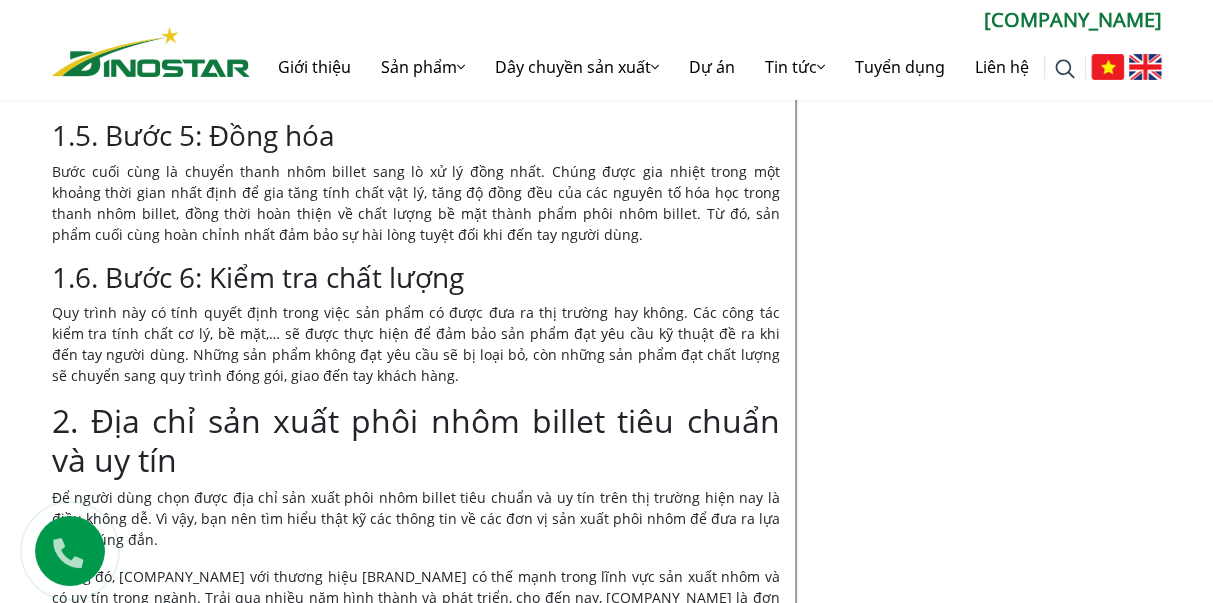 click on "Bước cuối cùng là chuyển thanh nhôm billet sang lò xử lý đồng nhất. Chúng được gia nhiệt trong một khoảng thời gian nhất định để gia tăng tính chất vật lý, tăng độ đồng đều của các nguyên tố hóa học trong thanh nhôm billet, đồng thời hoàn thiện về chất lượng bề mặt thành phẩm phôi nhôm billet. Từ đó, sản phẩm cuối cùng hoàn chỉnh nhất đảm bảo sự hài lòng tuyệt đối khi đến tay người dùng." at bounding box center (416, 202) 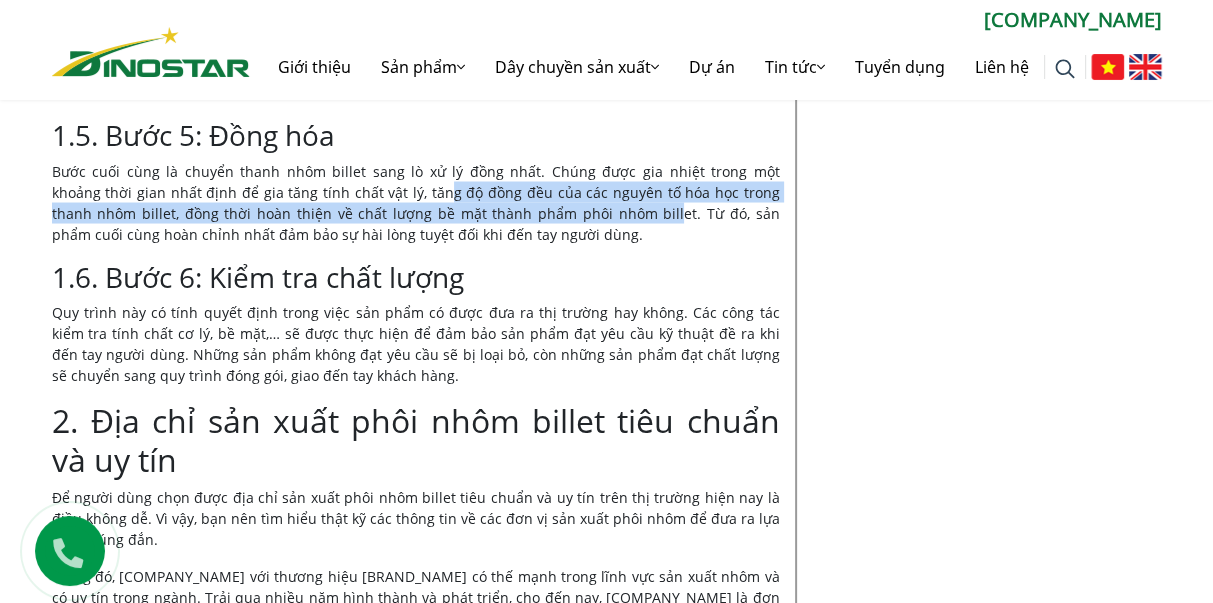 drag, startPoint x: 382, startPoint y: 171, endPoint x: 574, endPoint y: 186, distance: 192.58505 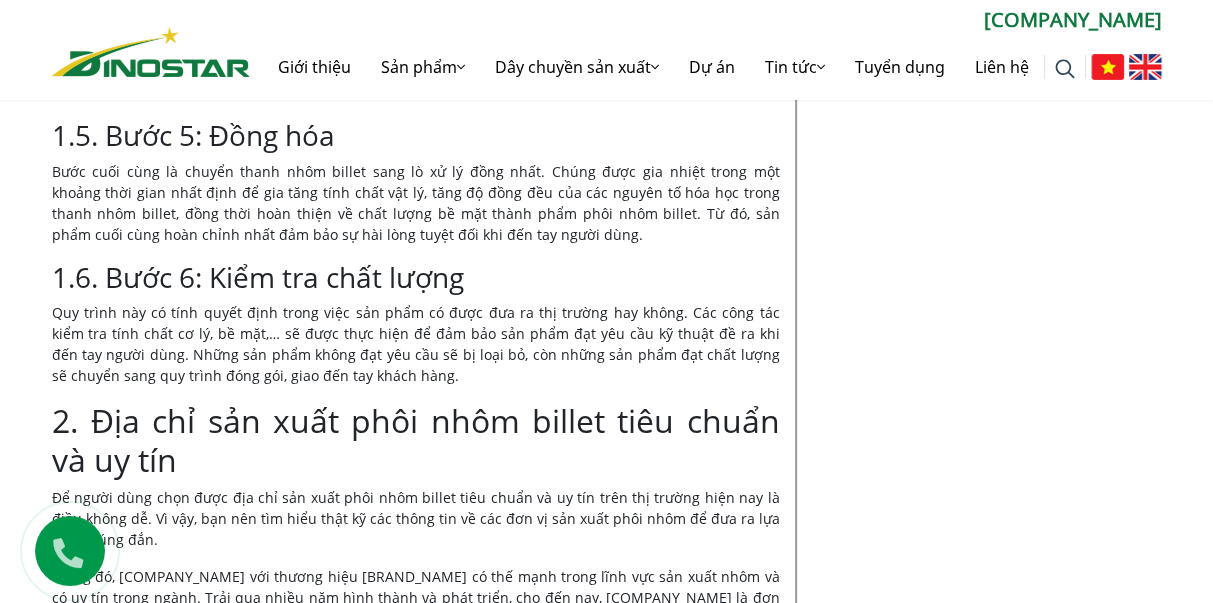 click on "Bước cuối cùng là chuyển thanh nhôm billet sang lò xử lý đồng nhất. Chúng được gia nhiệt trong một khoảng thời gian nhất định để gia tăng tính chất vật lý, tăng độ đồng đều của các nguyên tố hóa học trong thanh nhôm billet, đồng thời hoàn thiện về chất lượng bề mặt thành phẩm phôi nhôm billet. Từ đó, sản phẩm cuối cùng hoàn chỉnh nhất đảm bảo sự hài lòng tuyệt đối khi đến tay người dùng." at bounding box center (416, 202) 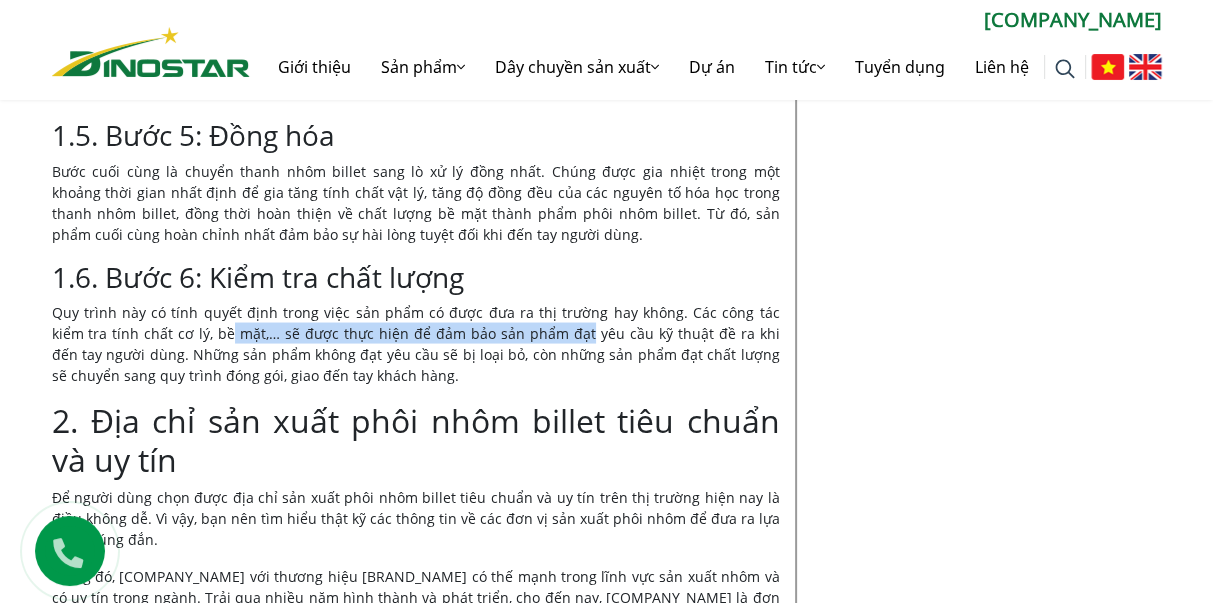 drag, startPoint x: 208, startPoint y: 300, endPoint x: 546, endPoint y: 320, distance: 338.5912 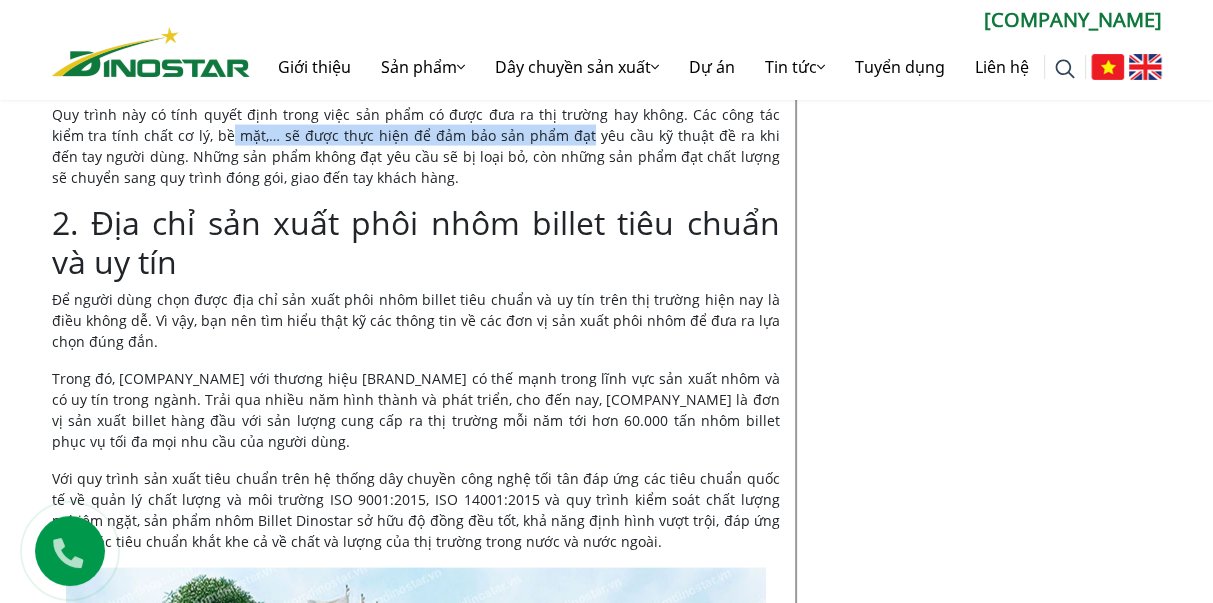 scroll, scrollTop: 3199, scrollLeft: 0, axis: vertical 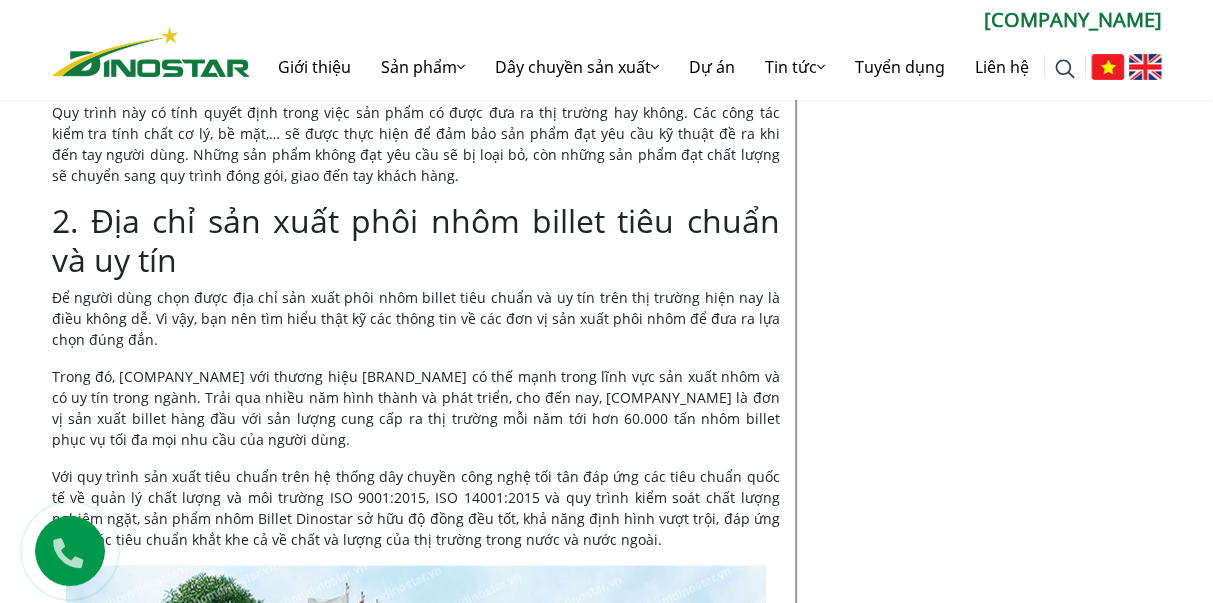drag, startPoint x: 362, startPoint y: 276, endPoint x: 631, endPoint y: 275, distance: 269.00186 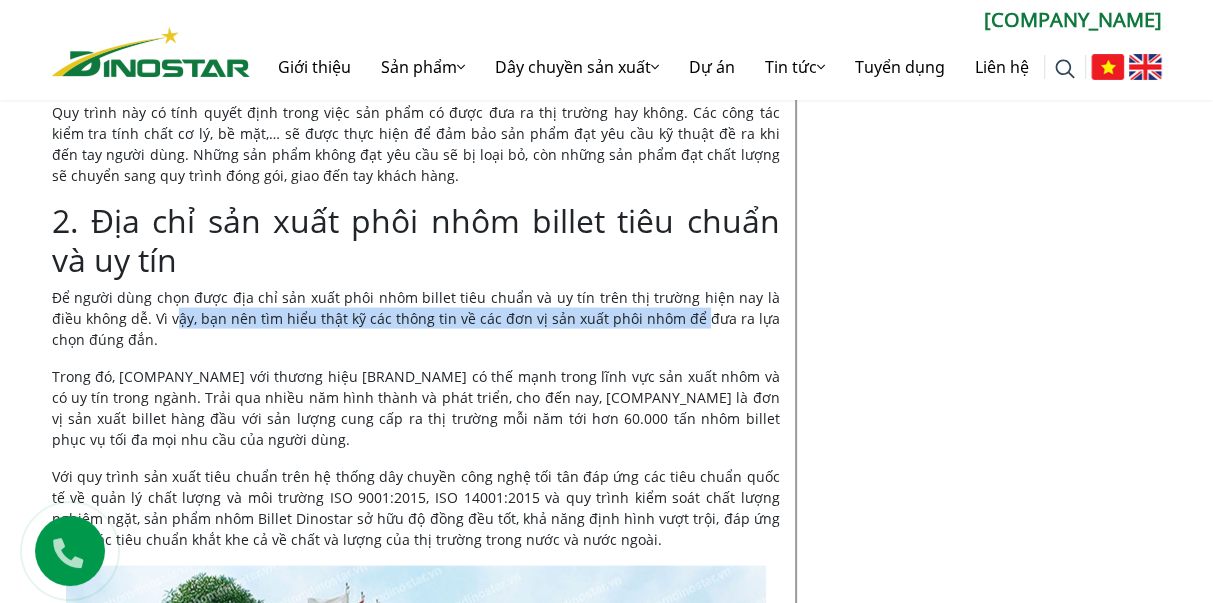 drag, startPoint x: 148, startPoint y: 304, endPoint x: 553, endPoint y: 328, distance: 405.71048 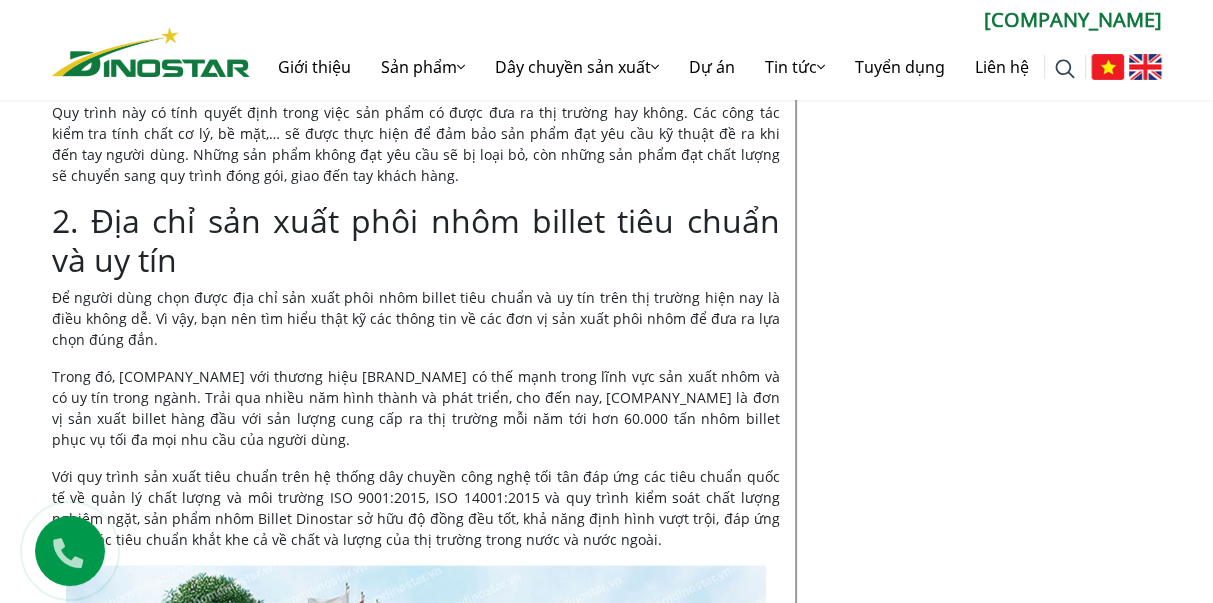 drag, startPoint x: 535, startPoint y: 334, endPoint x: 339, endPoint y: 346, distance: 196.367 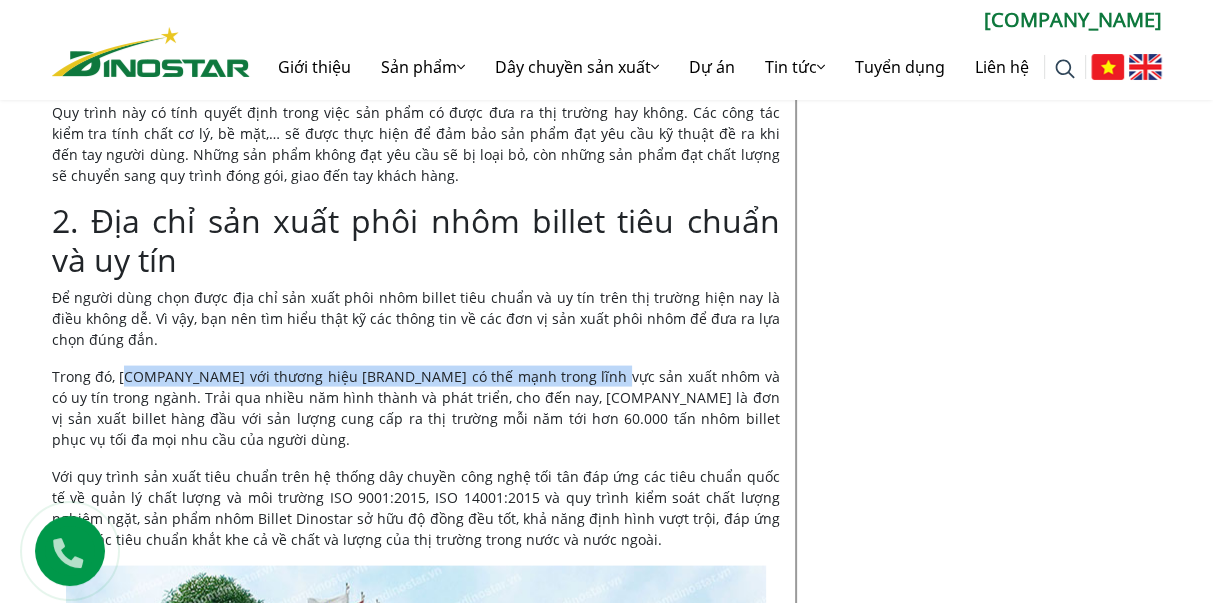 drag, startPoint x: 128, startPoint y: 356, endPoint x: 608, endPoint y: 348, distance: 480.06665 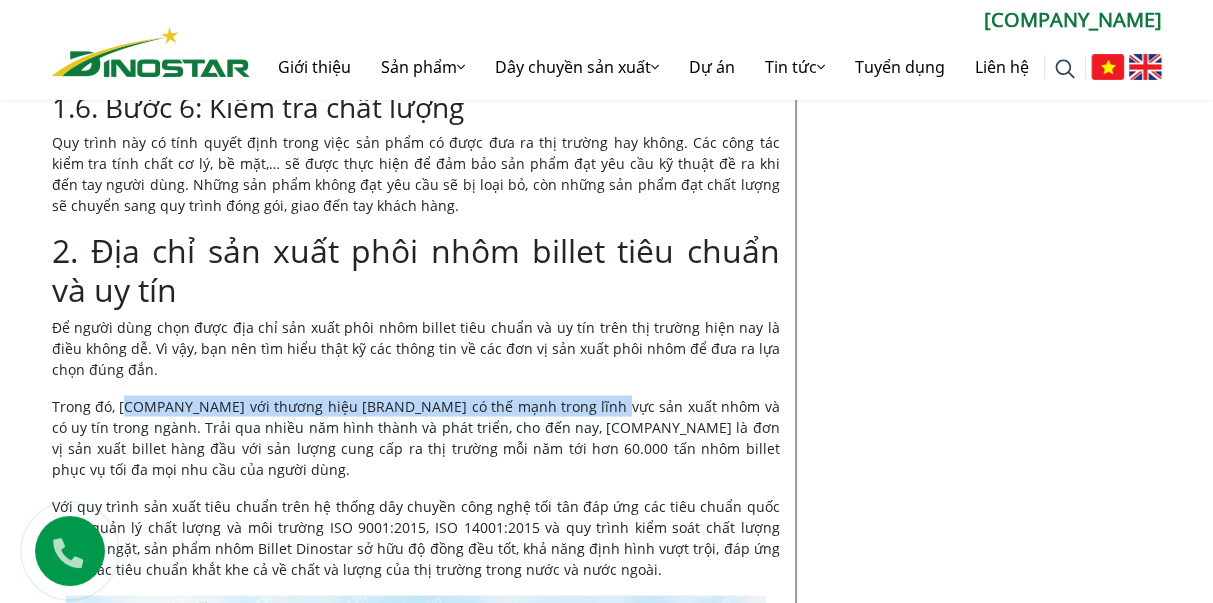 scroll, scrollTop: 3199, scrollLeft: 0, axis: vertical 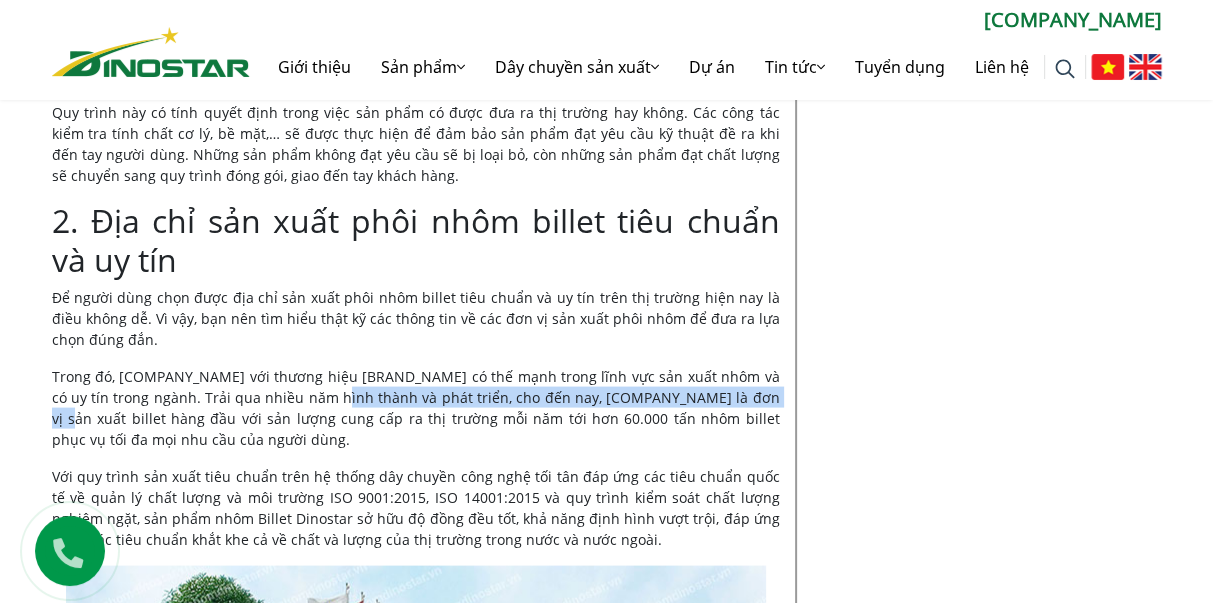 drag, startPoint x: 353, startPoint y: 379, endPoint x: 770, endPoint y: 376, distance: 417.0108 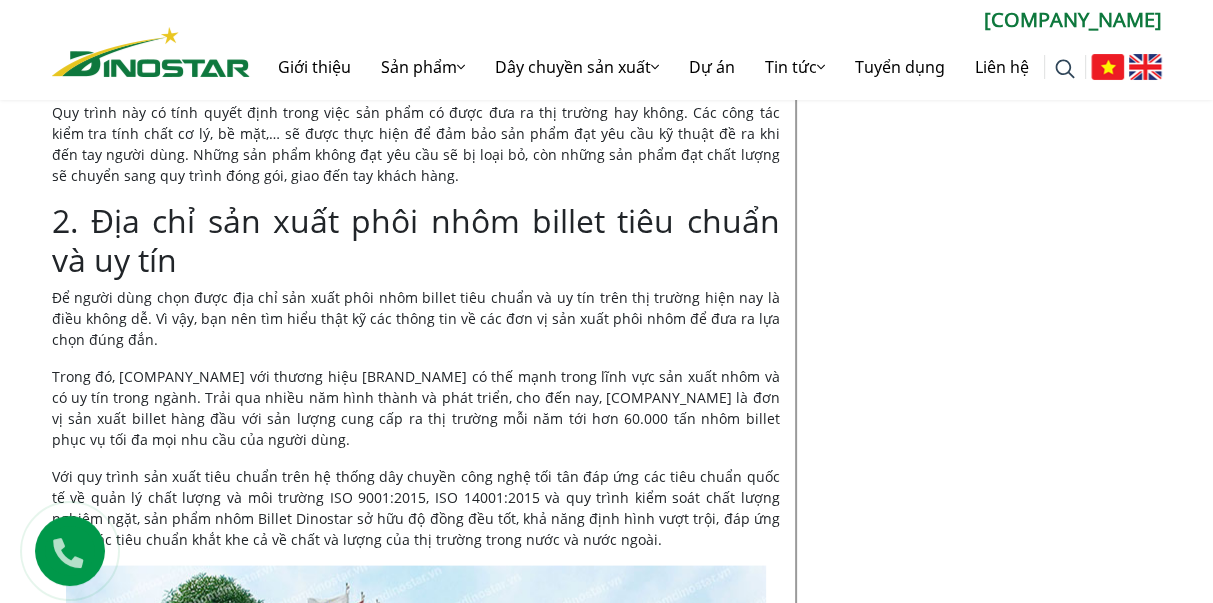 click on "Trong đó, [COMPANY_NAME] với thương hiệu [BRAND_NAME] có thế mạnh trong lĩnh vực sản xuất nhôm và có uy tín trong ngành. Trải qua nhiều năm hình thành và phát triển, cho đến nay, [COMPANY_NAME] là đơn vị sản xuất billet hàng đầu với sản lượng cung cấp ra thị trường mỗi năm tới hơn 60.000 tấn nhôm billet phục vụ tối đa mọi nhu cầu của người dùng." at bounding box center (416, 408) 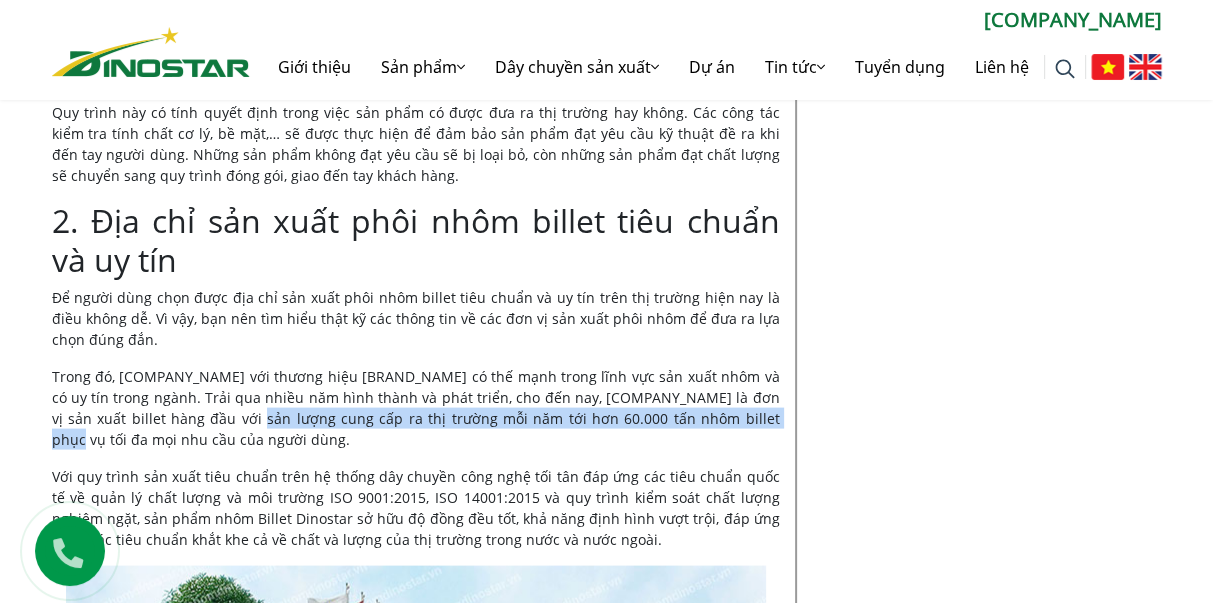 drag, startPoint x: 254, startPoint y: 389, endPoint x: 747, endPoint y: 405, distance: 493.25955 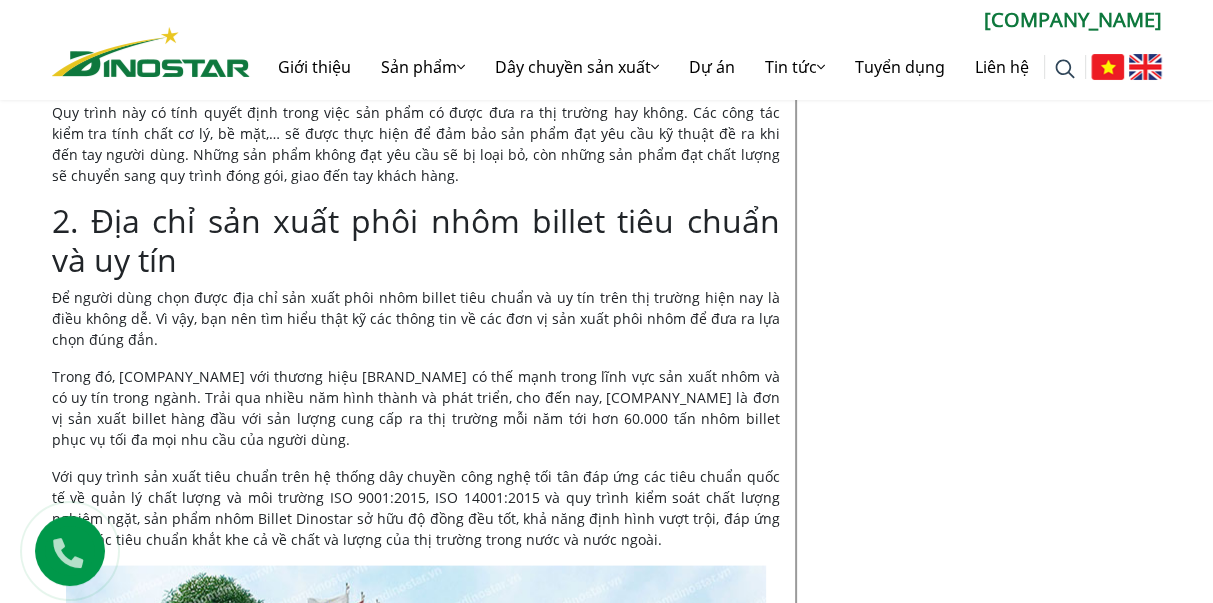 drag, startPoint x: 669, startPoint y: 421, endPoint x: 539, endPoint y: 430, distance: 130.31117 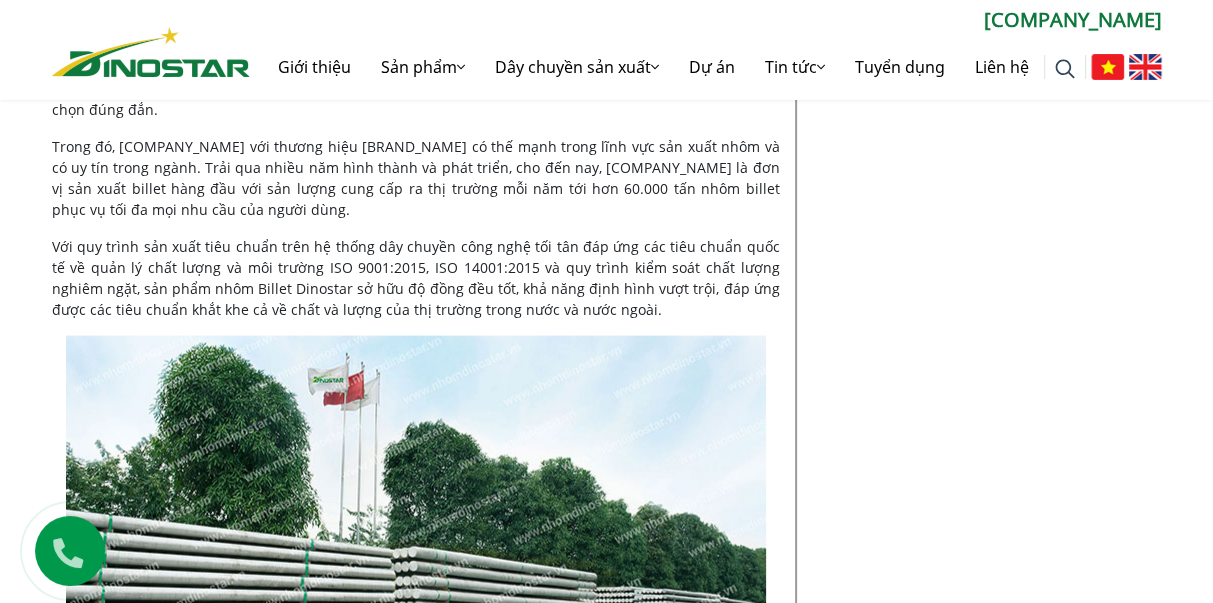scroll, scrollTop: 3400, scrollLeft: 0, axis: vertical 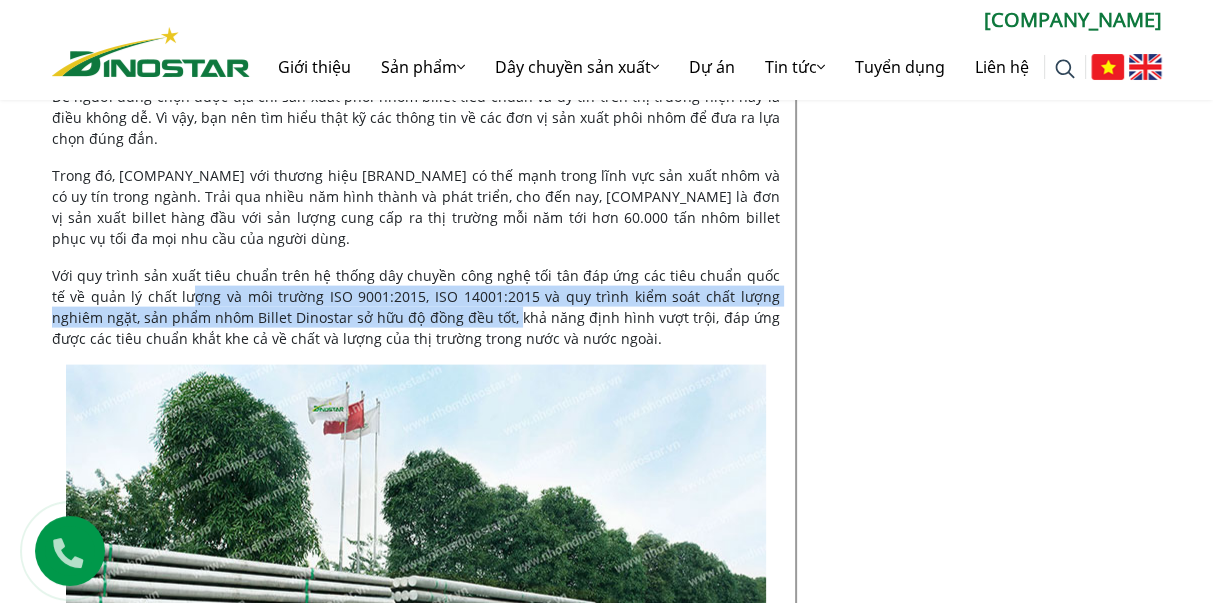 drag, startPoint x: 175, startPoint y: 270, endPoint x: 464, endPoint y: 284, distance: 289.3389 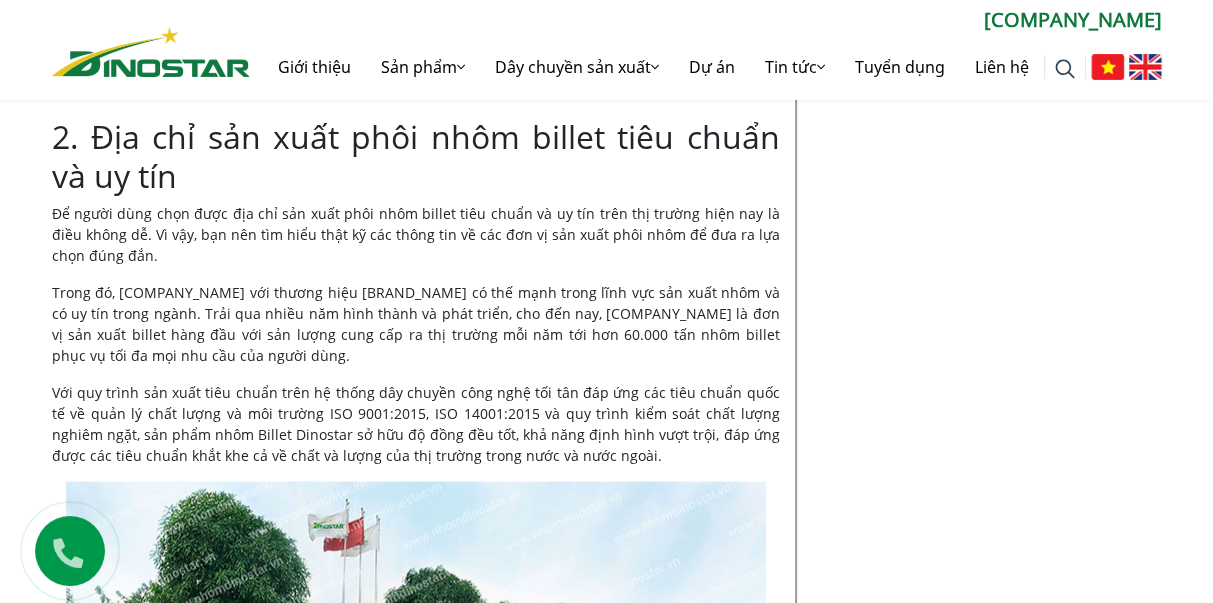 scroll, scrollTop: 3199, scrollLeft: 0, axis: vertical 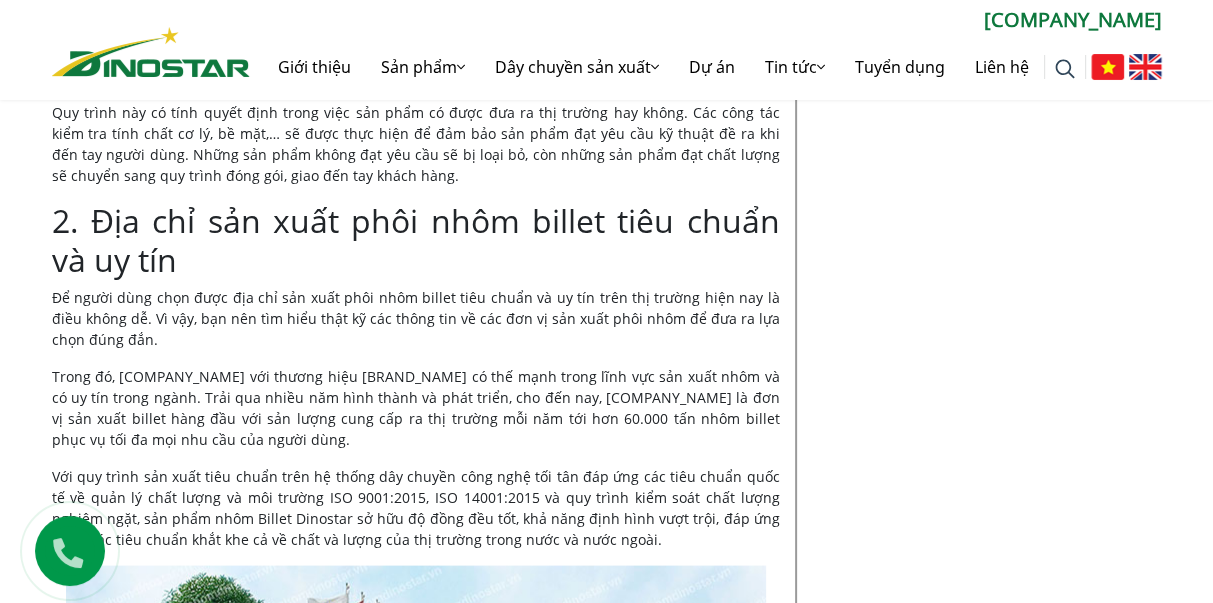 click on "Trong đó, [COMPANY_NAME] với thương hiệu [BRAND_NAME] có thế mạnh trong lĩnh vực sản xuất nhôm và có uy tín trong ngành. Trải qua nhiều năm hình thành và phát triển, cho đến nay, [COMPANY_NAME] là đơn vị sản xuất billet hàng đầu với sản lượng cung cấp ra thị trường mỗi năm tới hơn 60.000 tấn nhôm billet phục vụ tối đa mọi nhu cầu của người dùng." at bounding box center (416, 408) 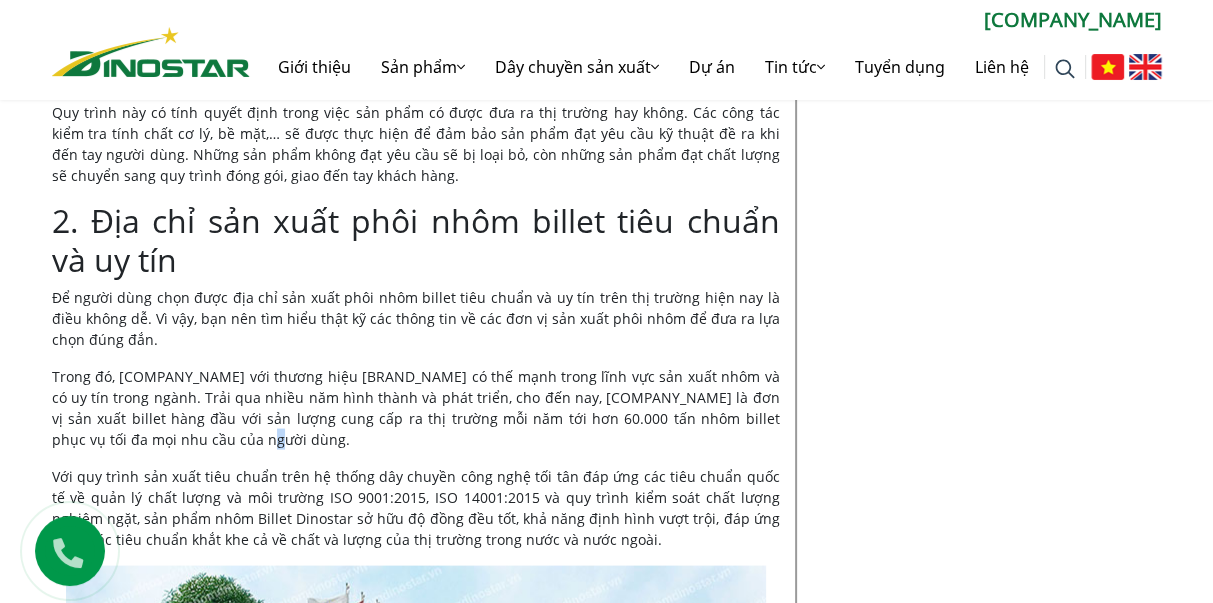 drag, startPoint x: 197, startPoint y: 416, endPoint x: 214, endPoint y: 415, distance: 17.029387 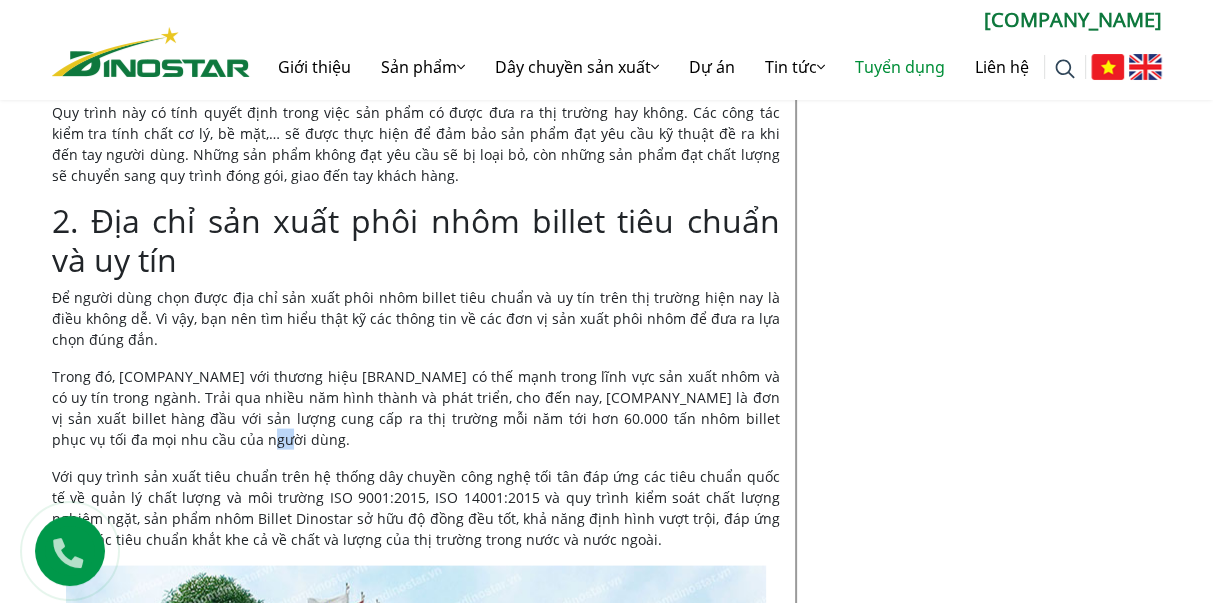 scroll, scrollTop: 3100, scrollLeft: 0, axis: vertical 